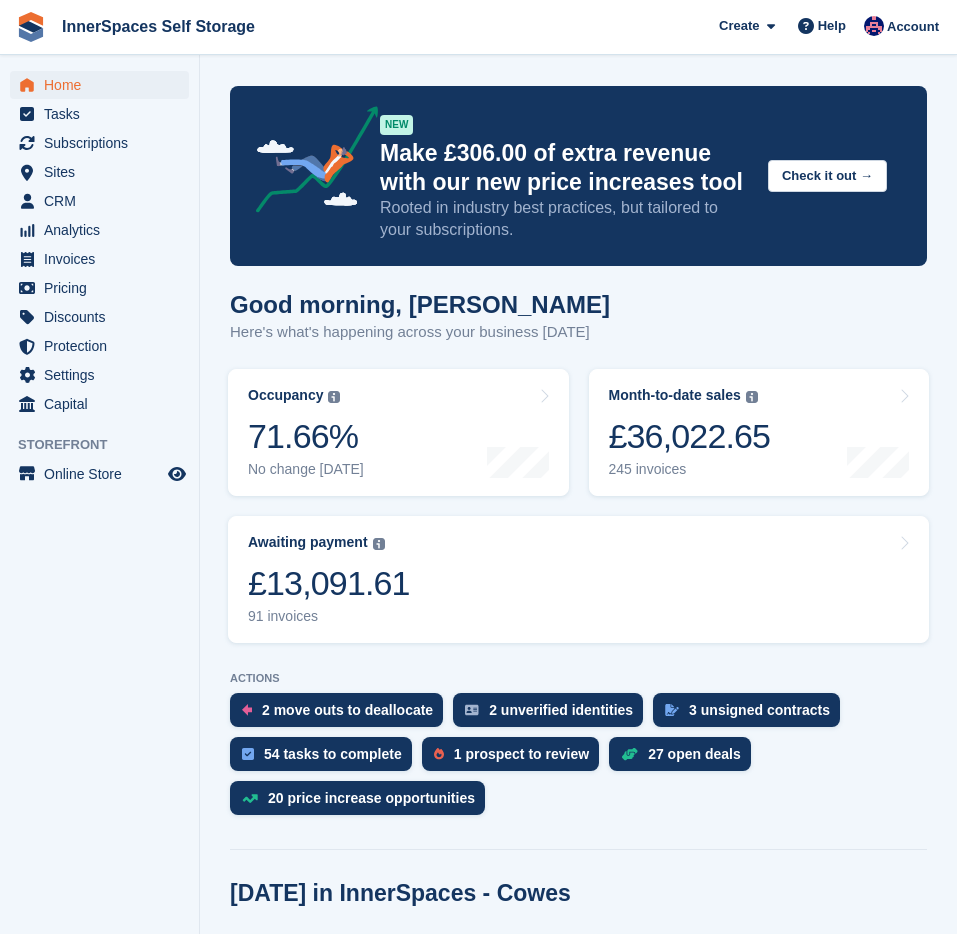 scroll, scrollTop: 0, scrollLeft: 0, axis: both 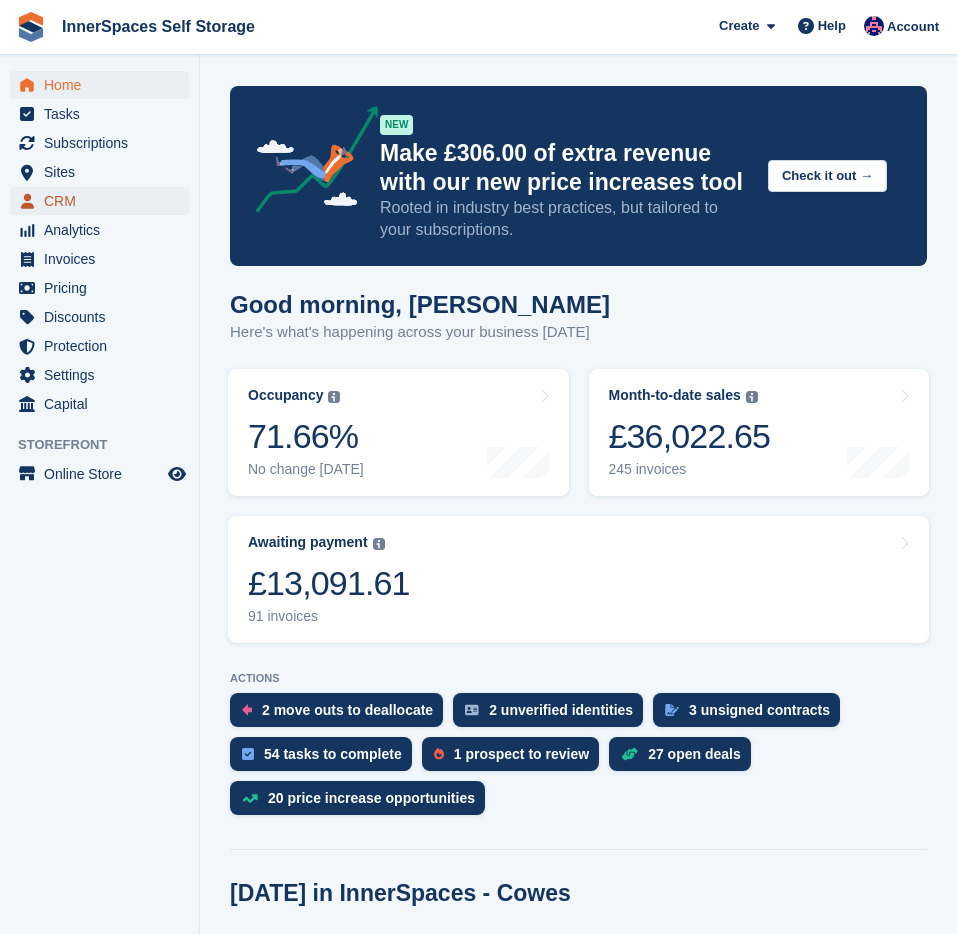 click on "CRM" at bounding box center (104, 201) 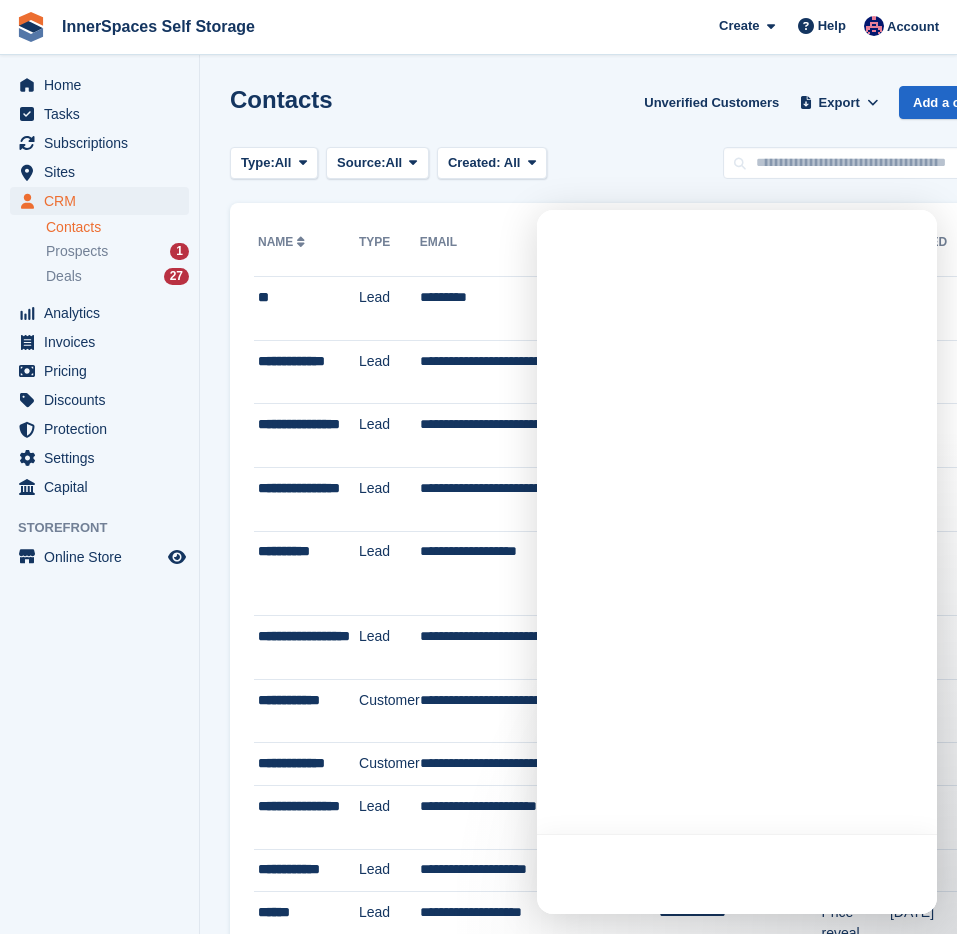 scroll, scrollTop: 0, scrollLeft: 0, axis: both 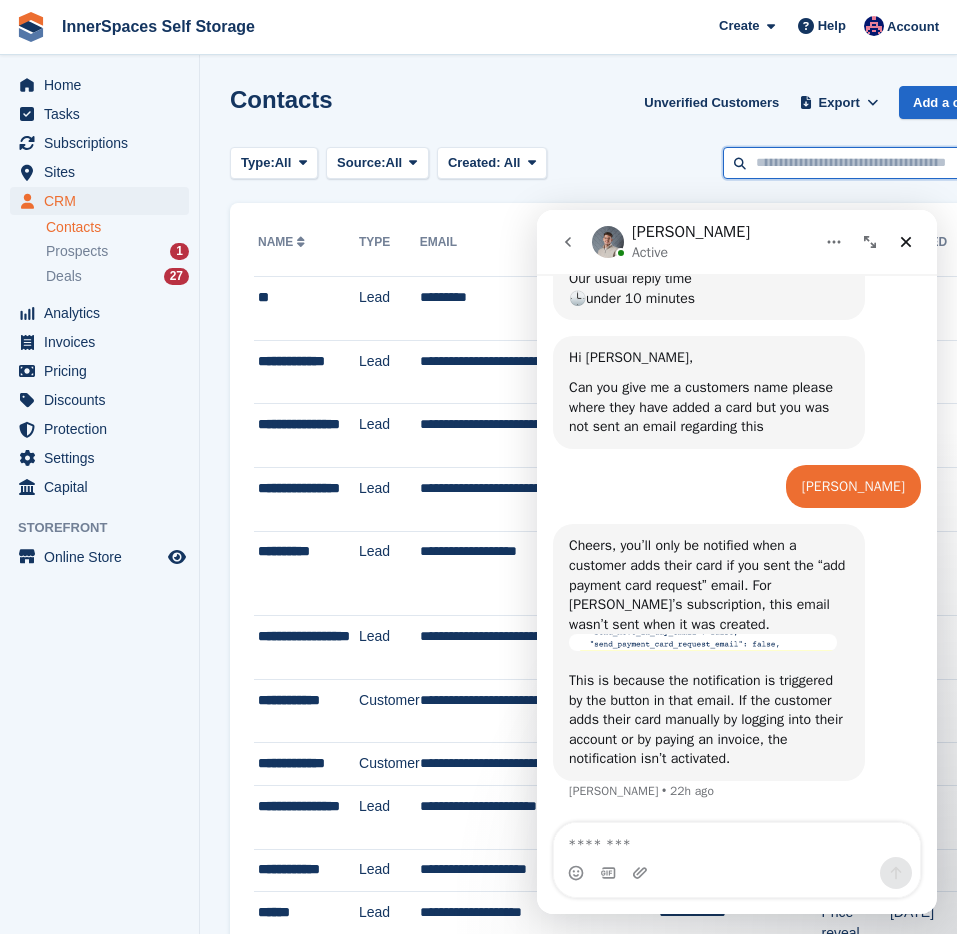 click at bounding box center (868, 163) 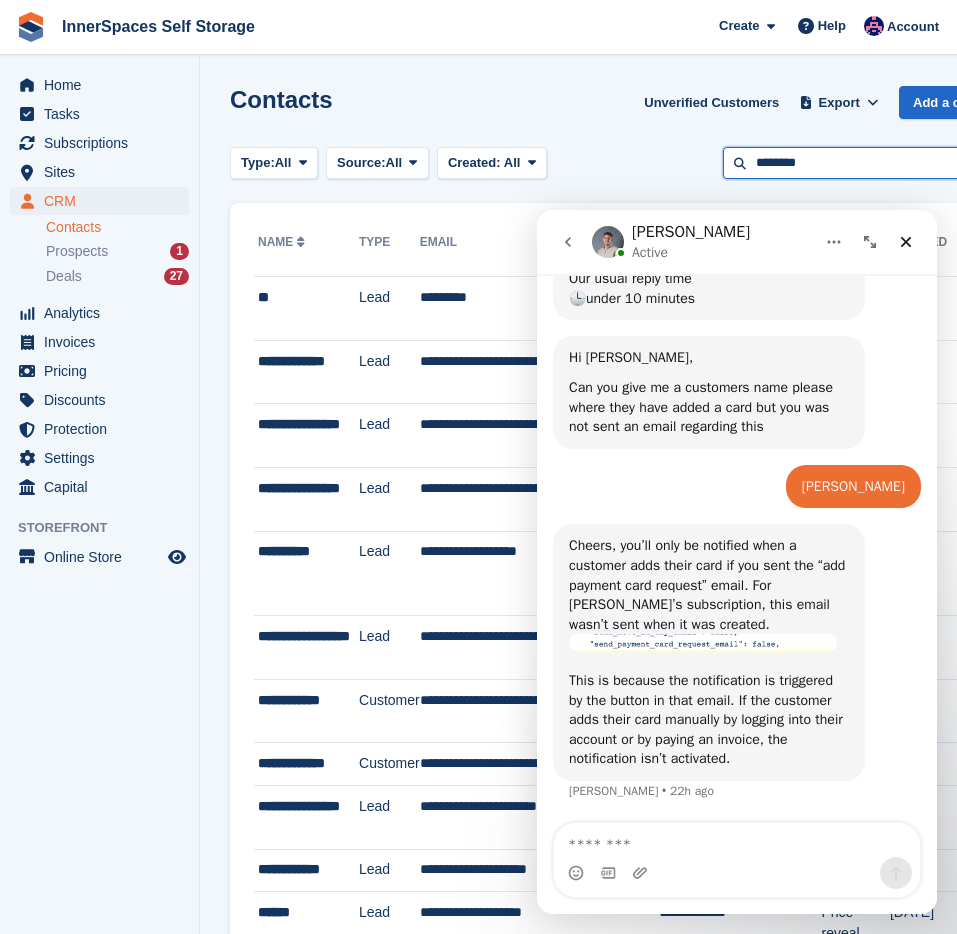 type on "********" 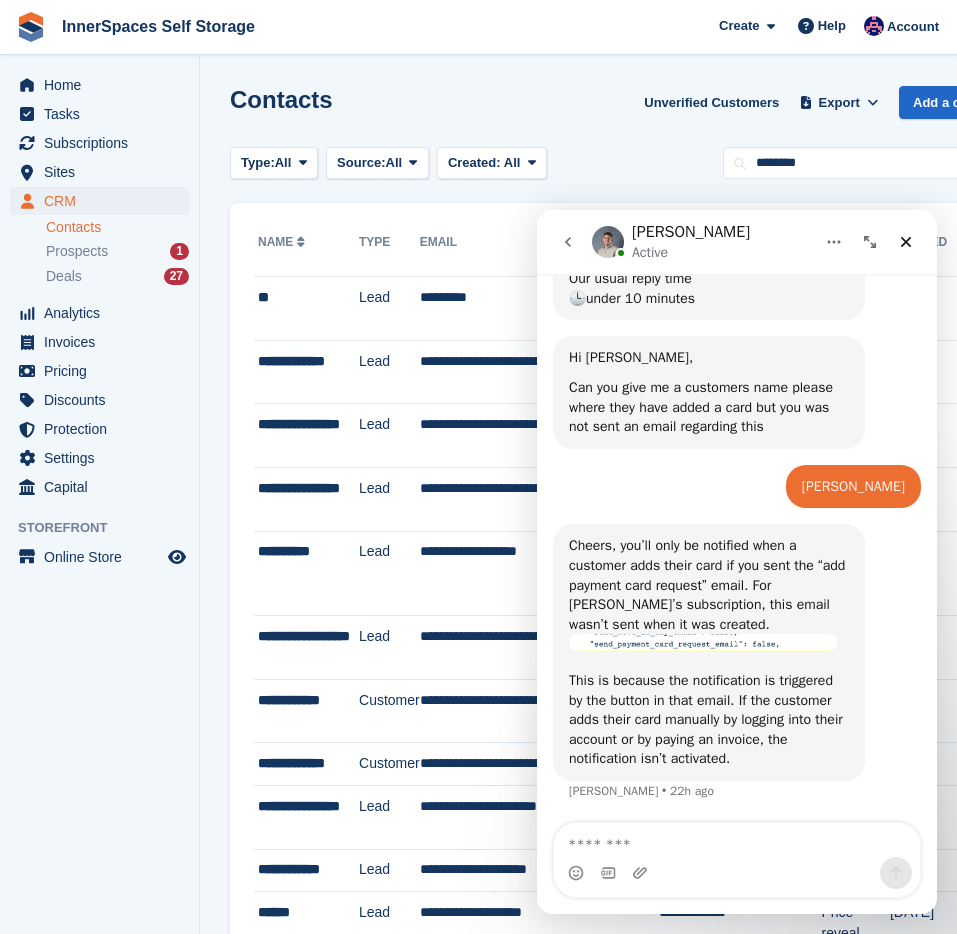 click on "John Mason Dominic    •   22h ago" at bounding box center [737, 495] 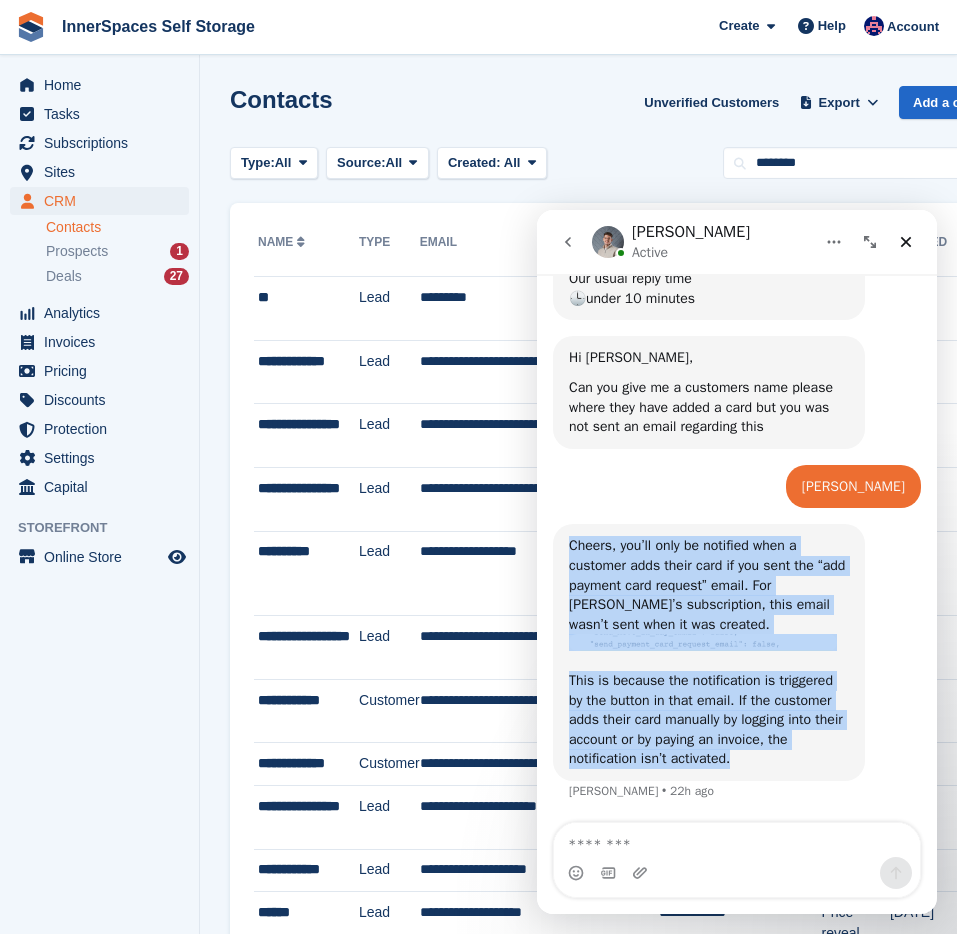 drag, startPoint x: 563, startPoint y: 547, endPoint x: 771, endPoint y: 760, distance: 297.71295 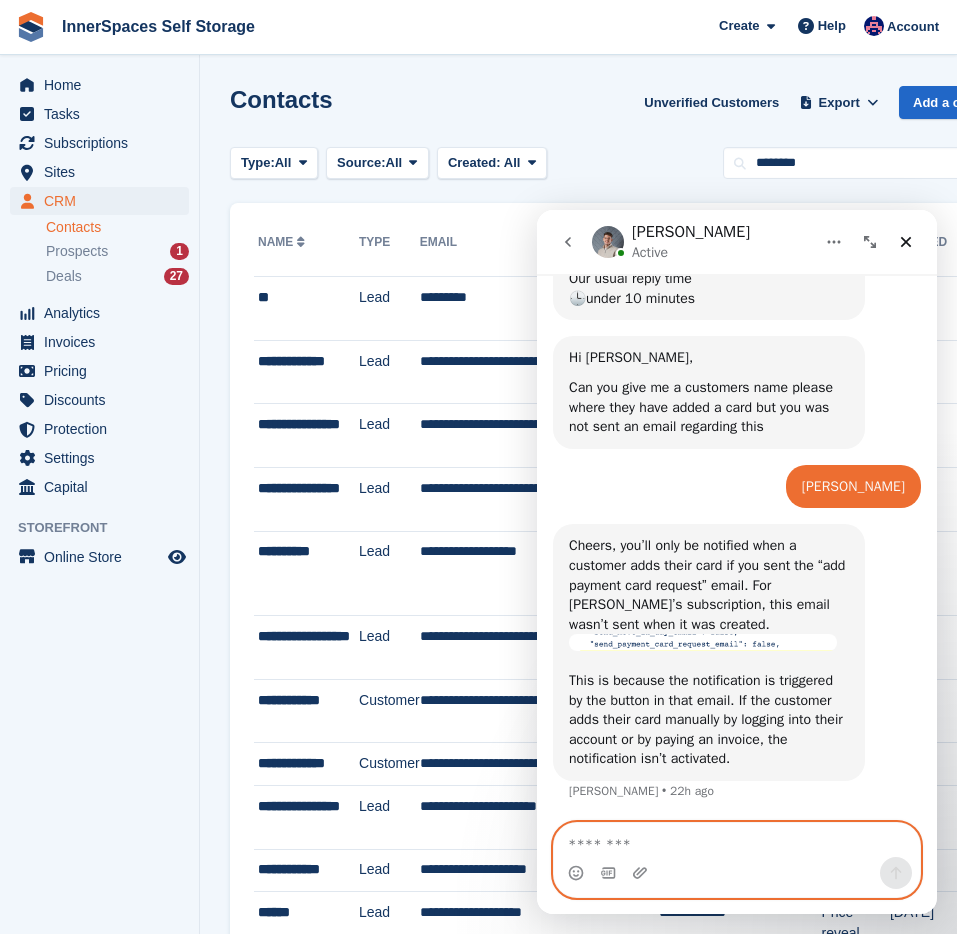 click at bounding box center (737, 840) 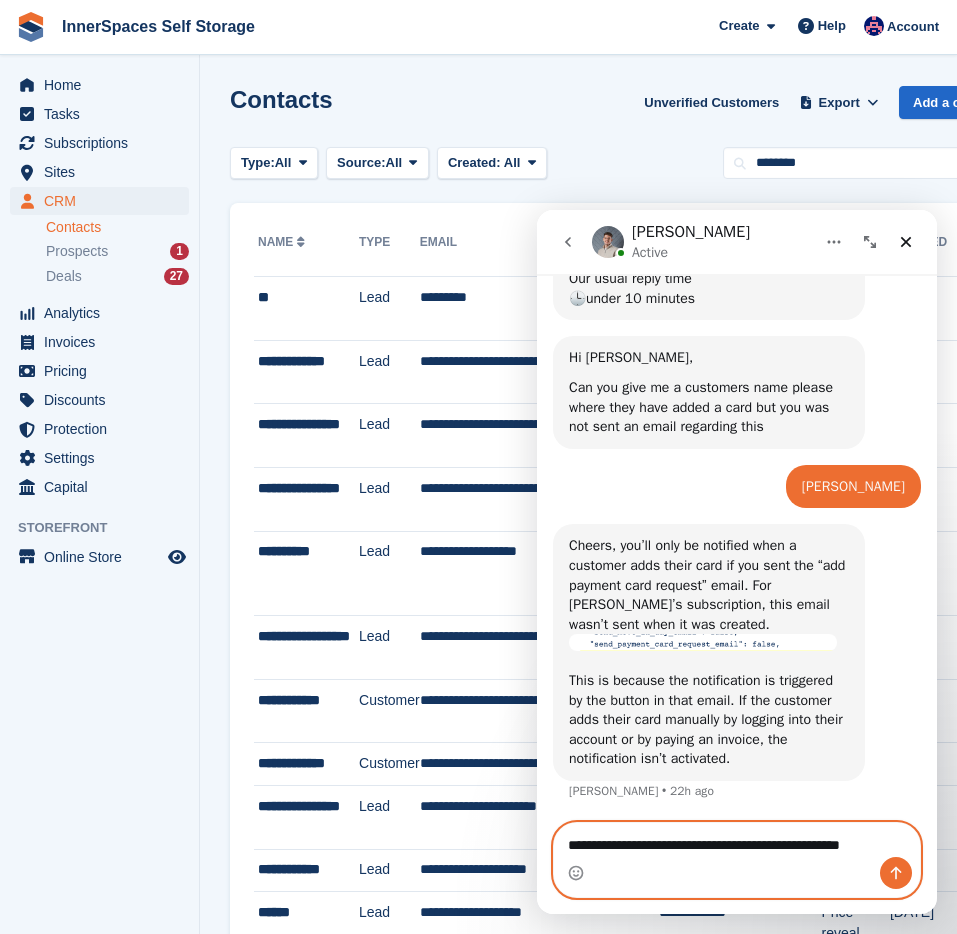 scroll, scrollTop: 1149, scrollLeft: 0, axis: vertical 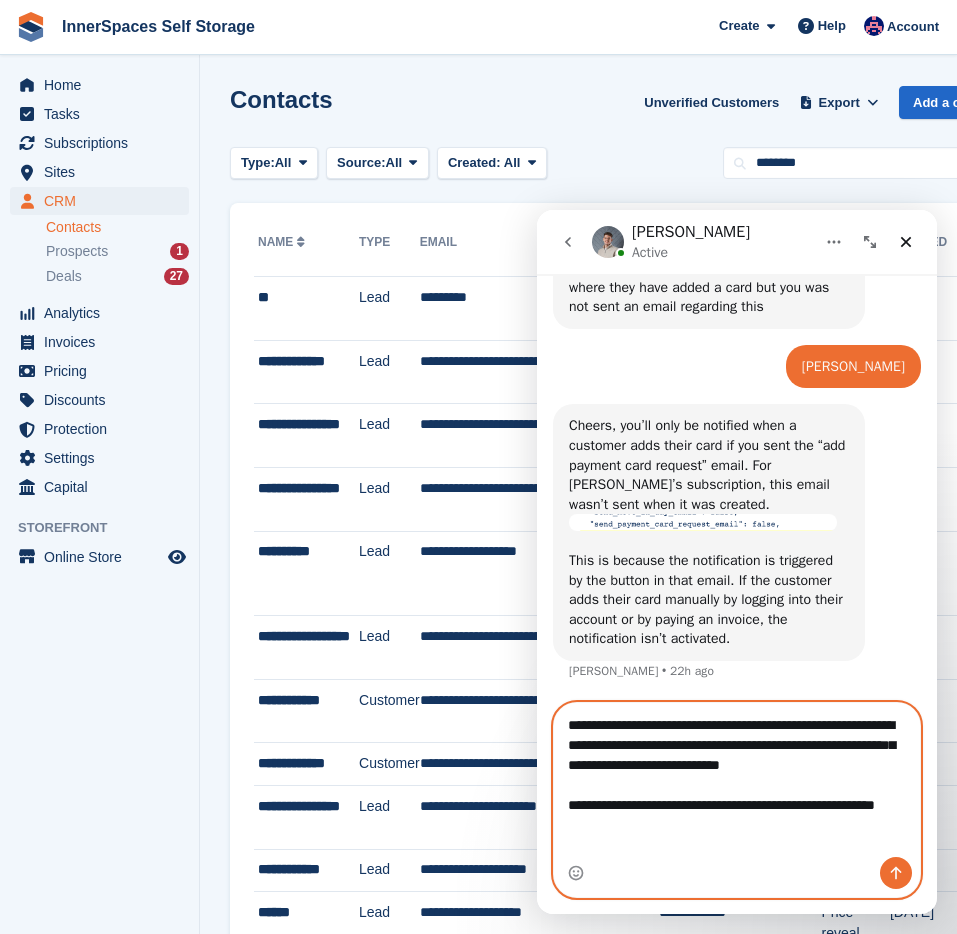 type on "**********" 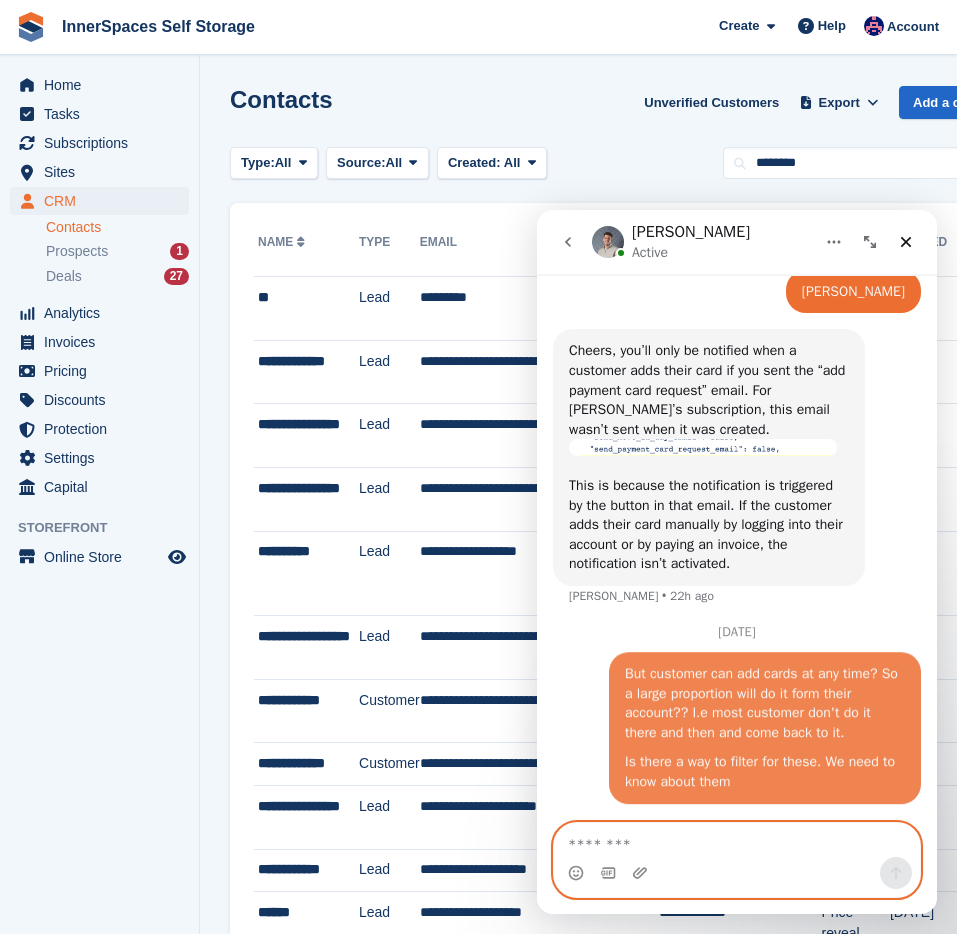 scroll, scrollTop: 1350, scrollLeft: 0, axis: vertical 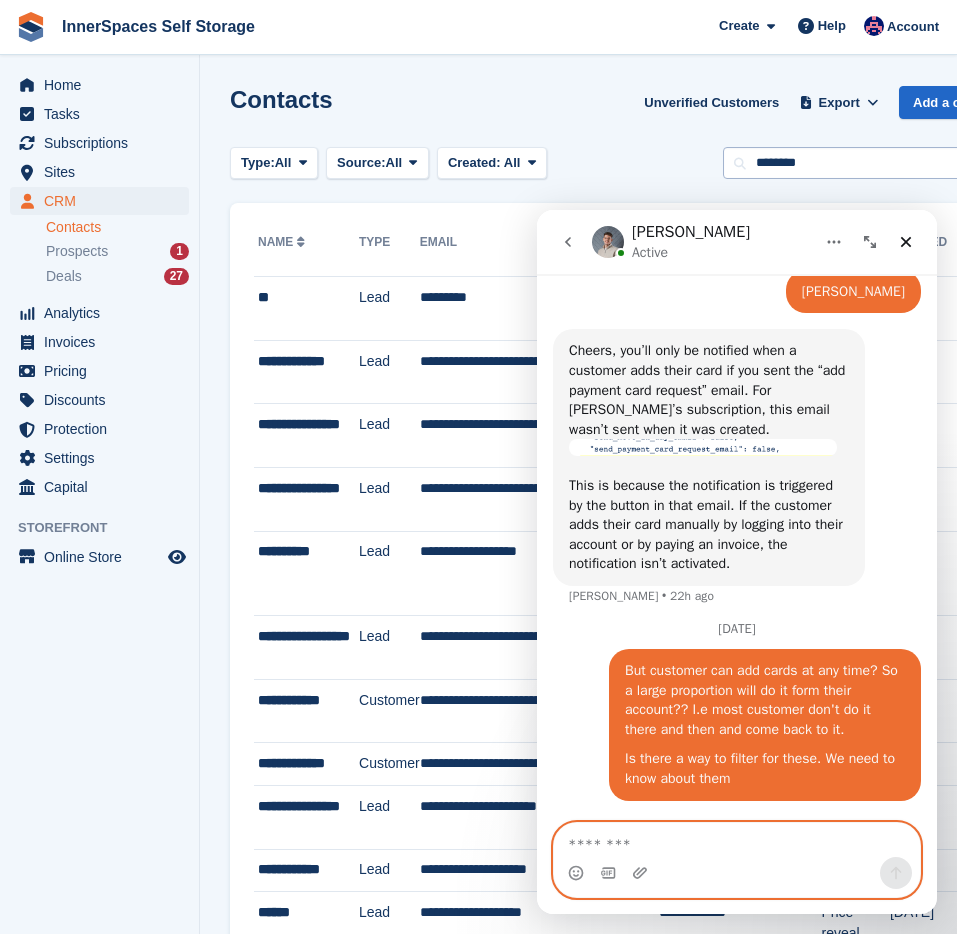 type 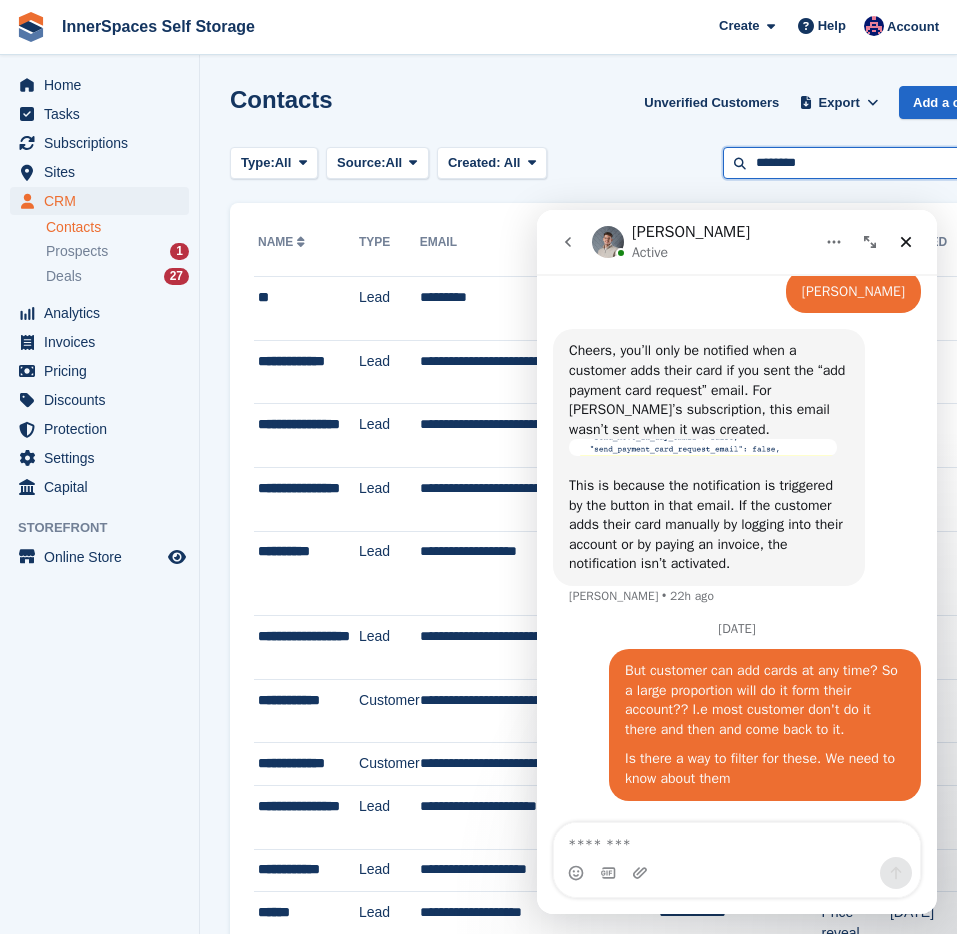 click on "********" at bounding box center (868, 163) 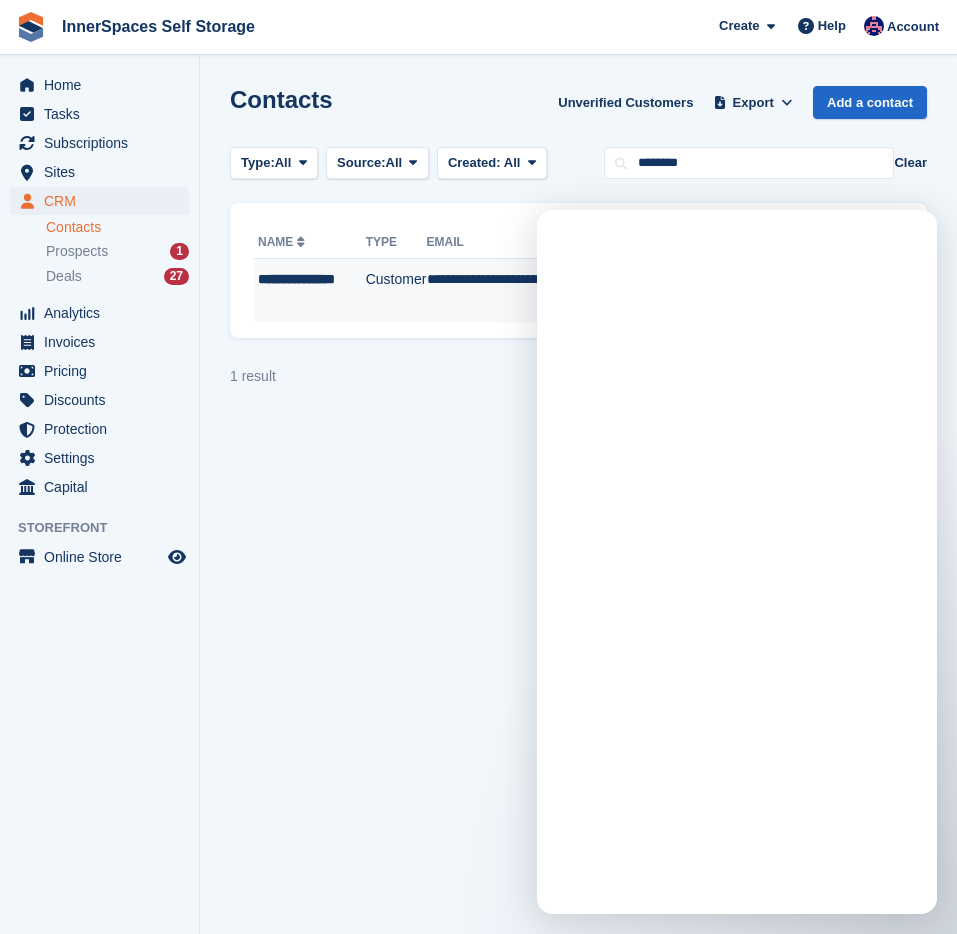 scroll, scrollTop: 0, scrollLeft: 0, axis: both 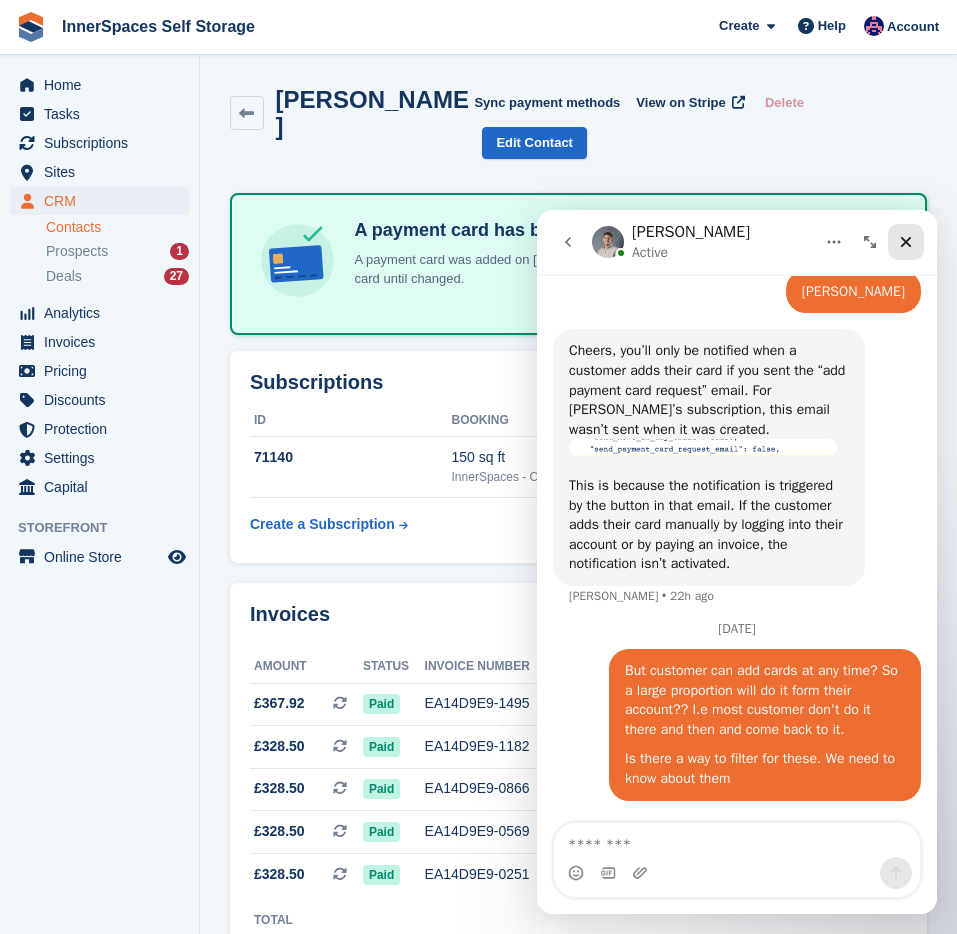 click 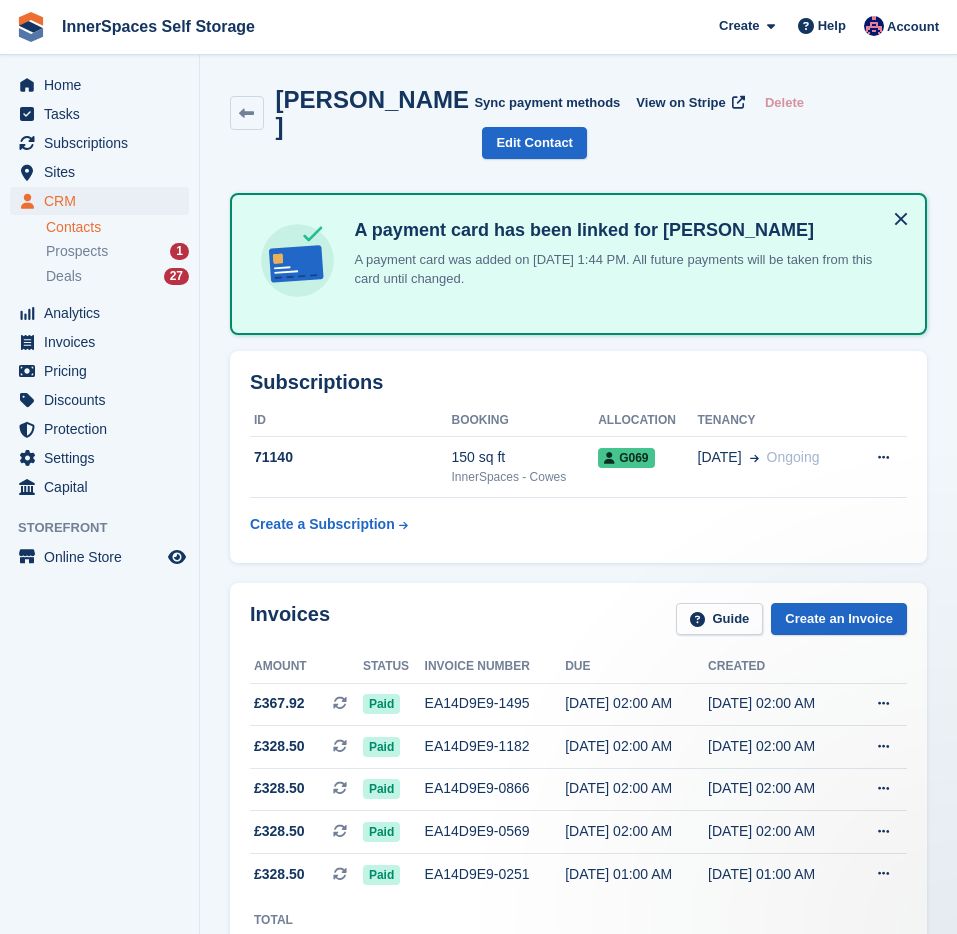 scroll, scrollTop: 0, scrollLeft: 0, axis: both 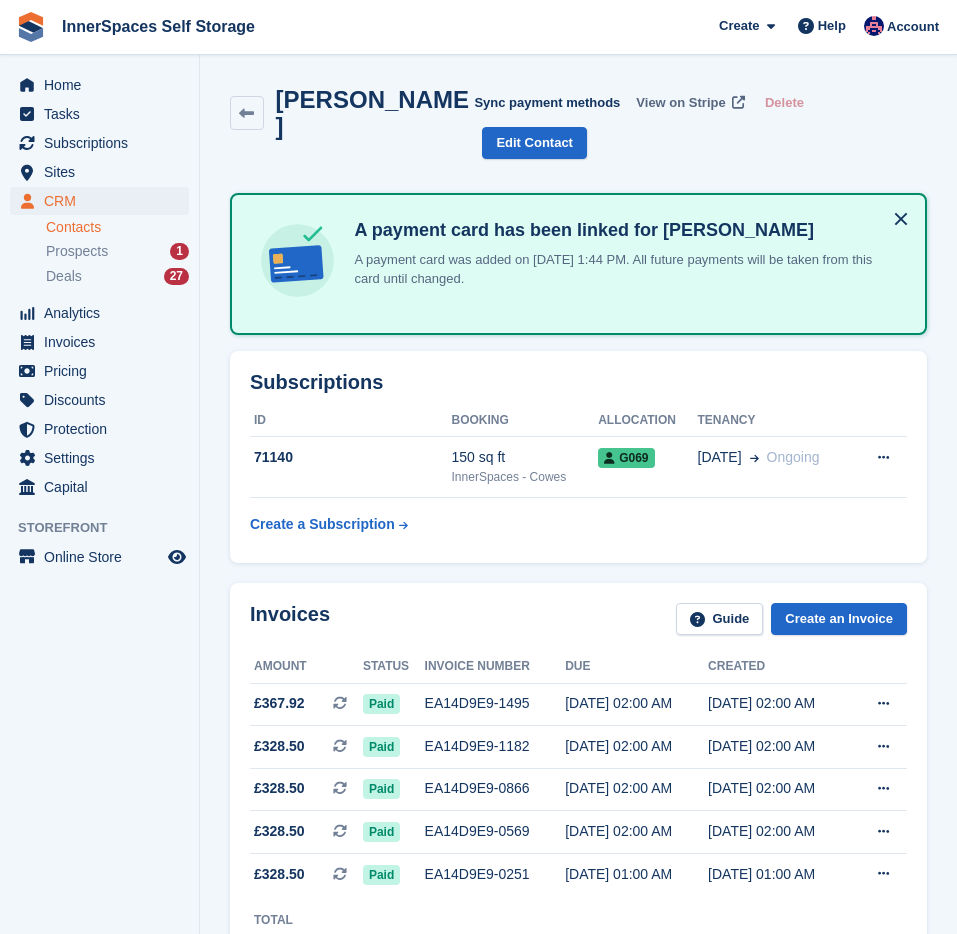 click on "View on Stripe" at bounding box center [680, 103] 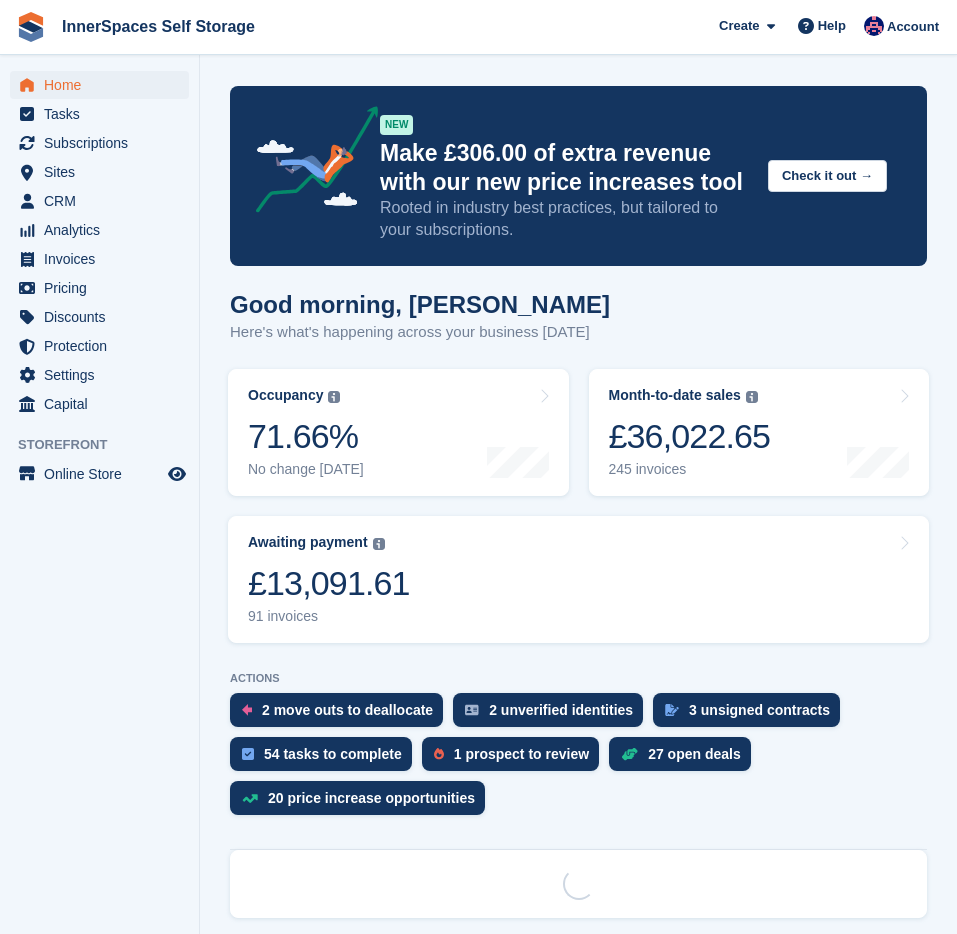 scroll, scrollTop: 0, scrollLeft: 0, axis: both 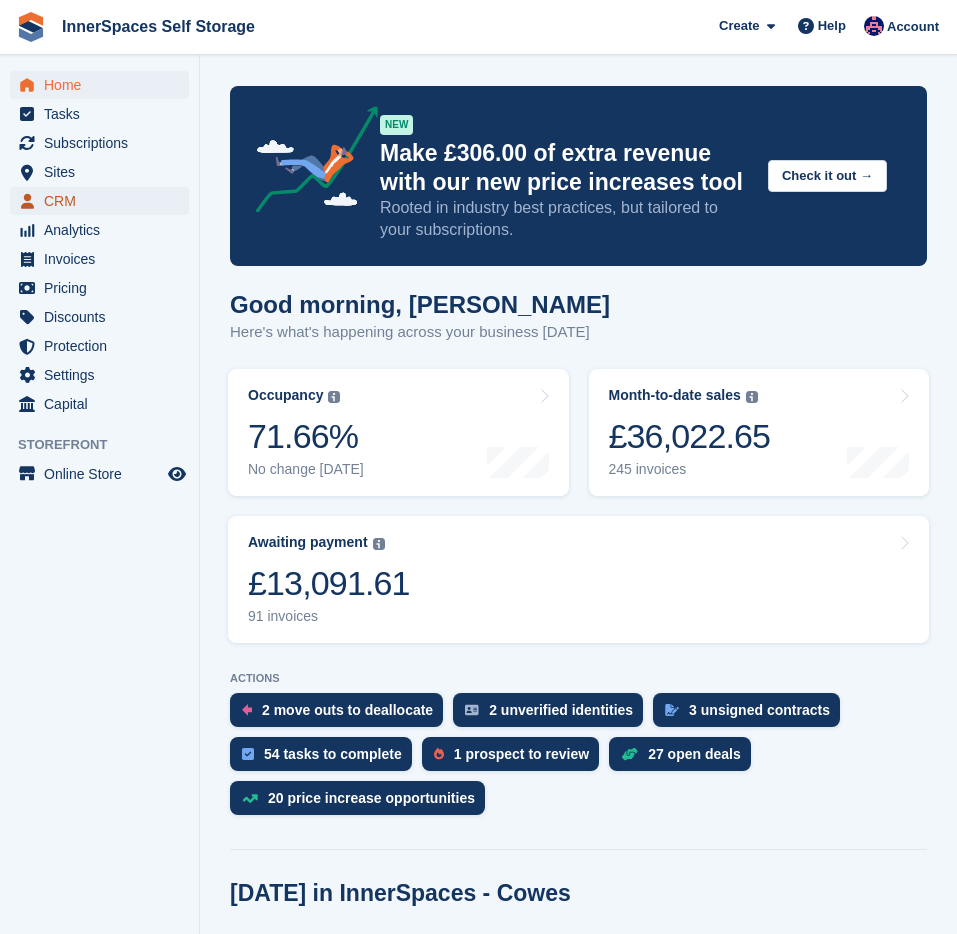 click on "CRM" at bounding box center (104, 201) 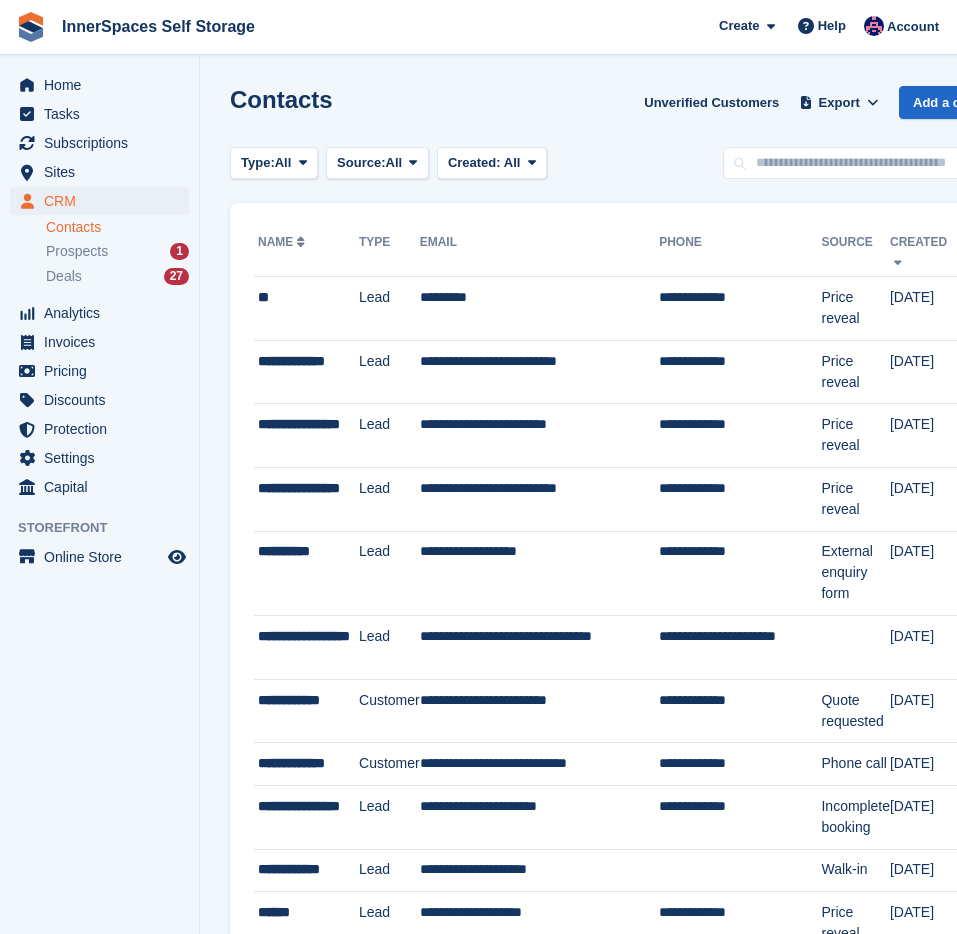 scroll, scrollTop: 0, scrollLeft: 0, axis: both 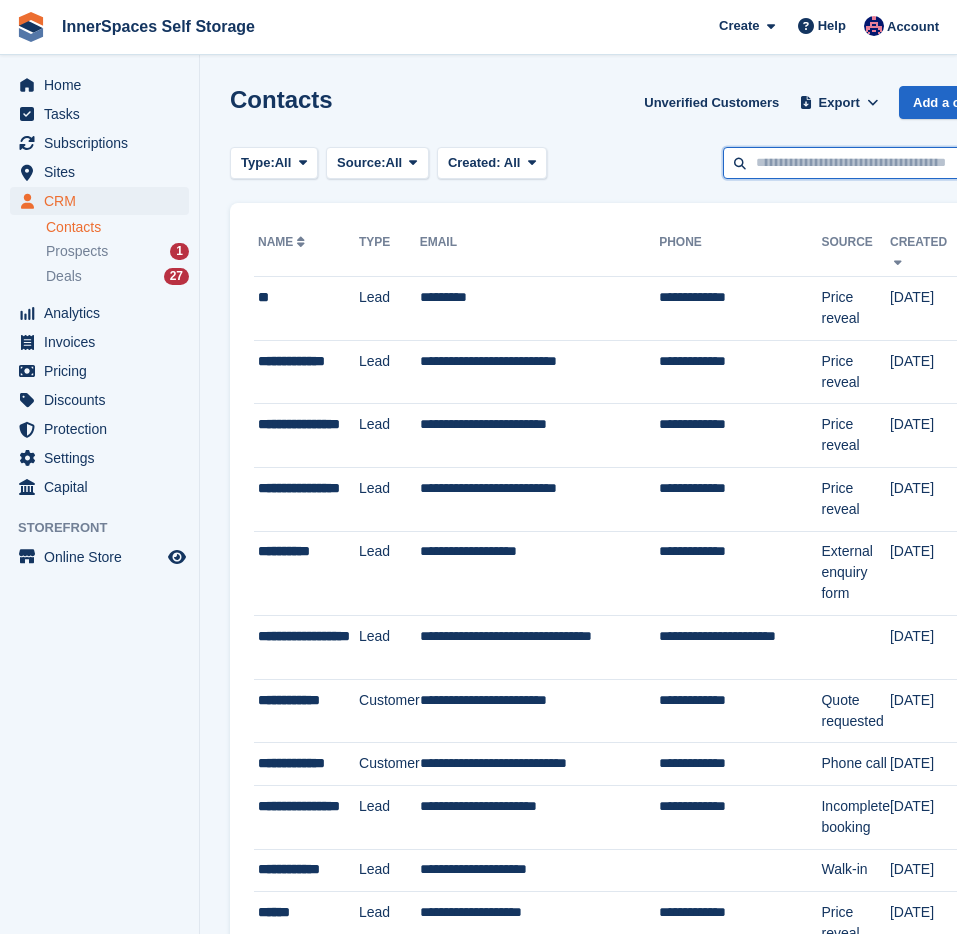 click at bounding box center (868, 163) 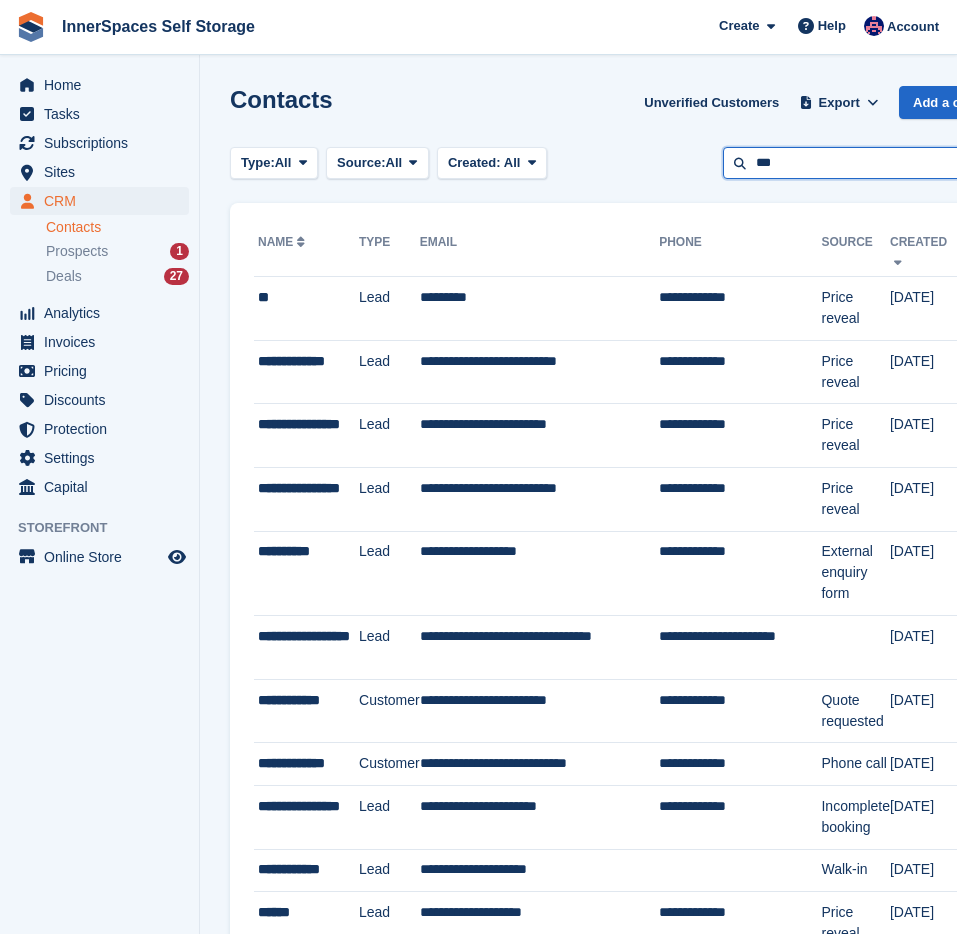 type on "***" 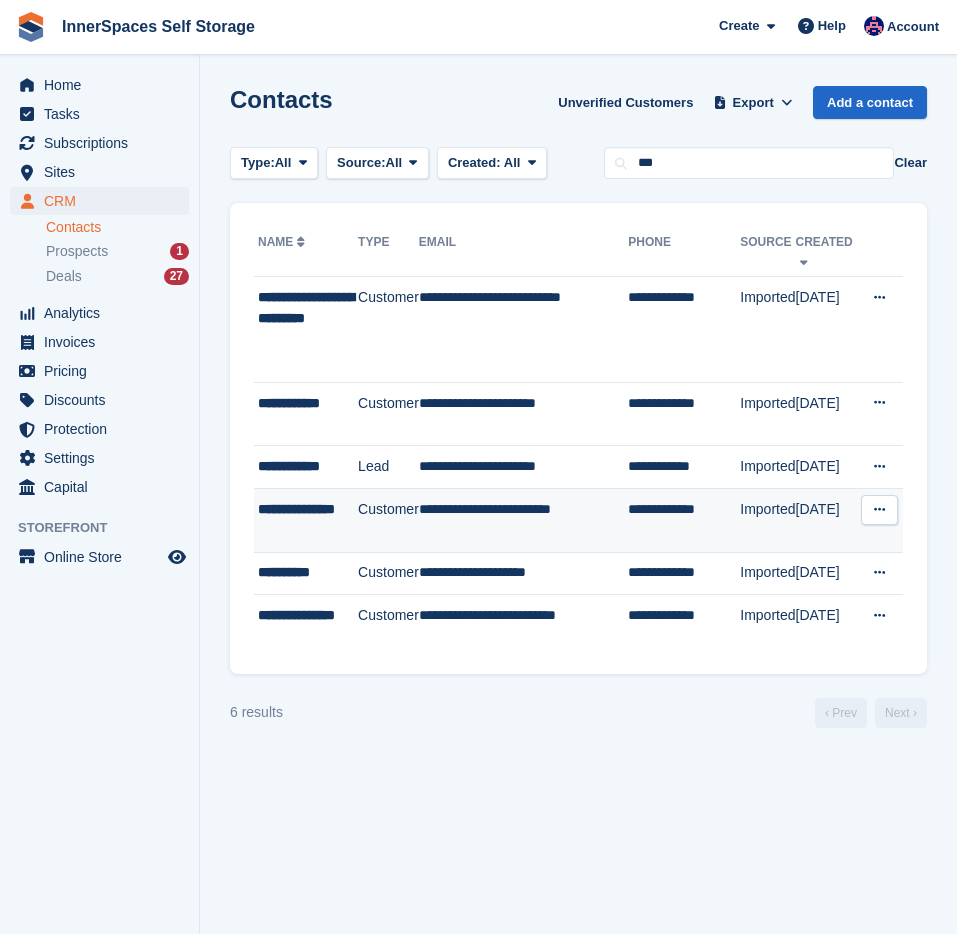 click on "Customer" at bounding box center (388, 520) 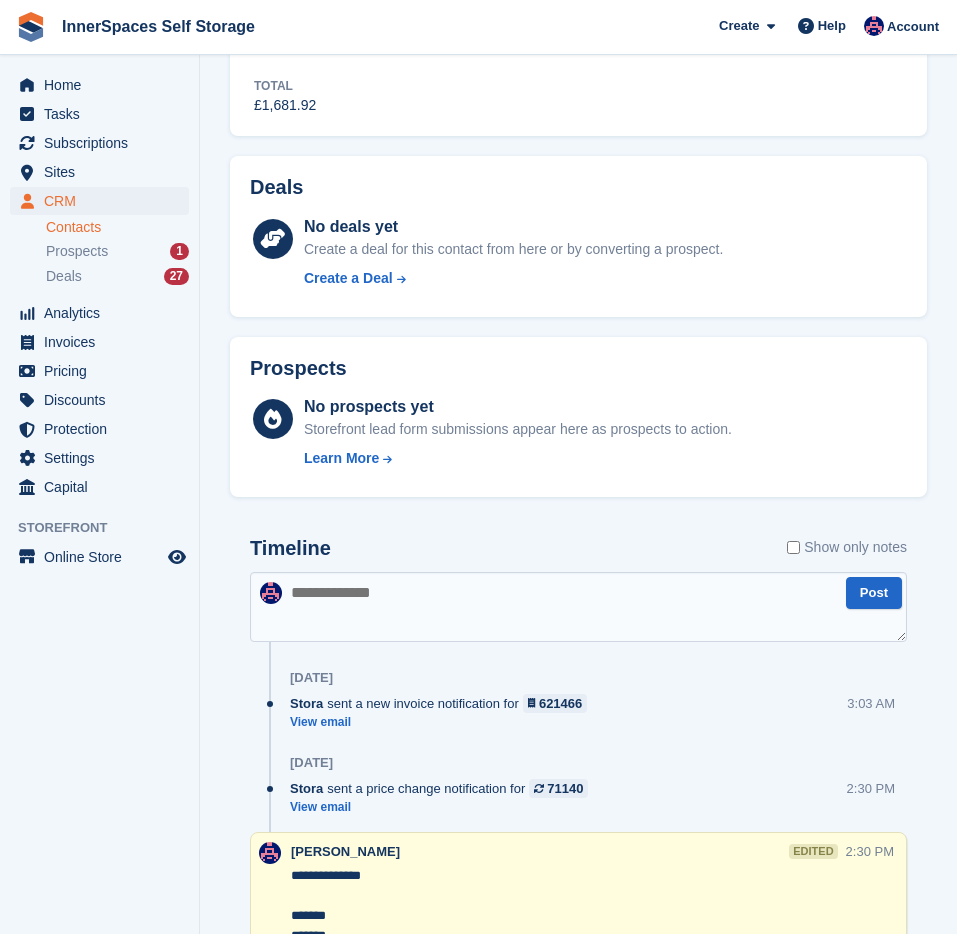 scroll, scrollTop: 910, scrollLeft: 0, axis: vertical 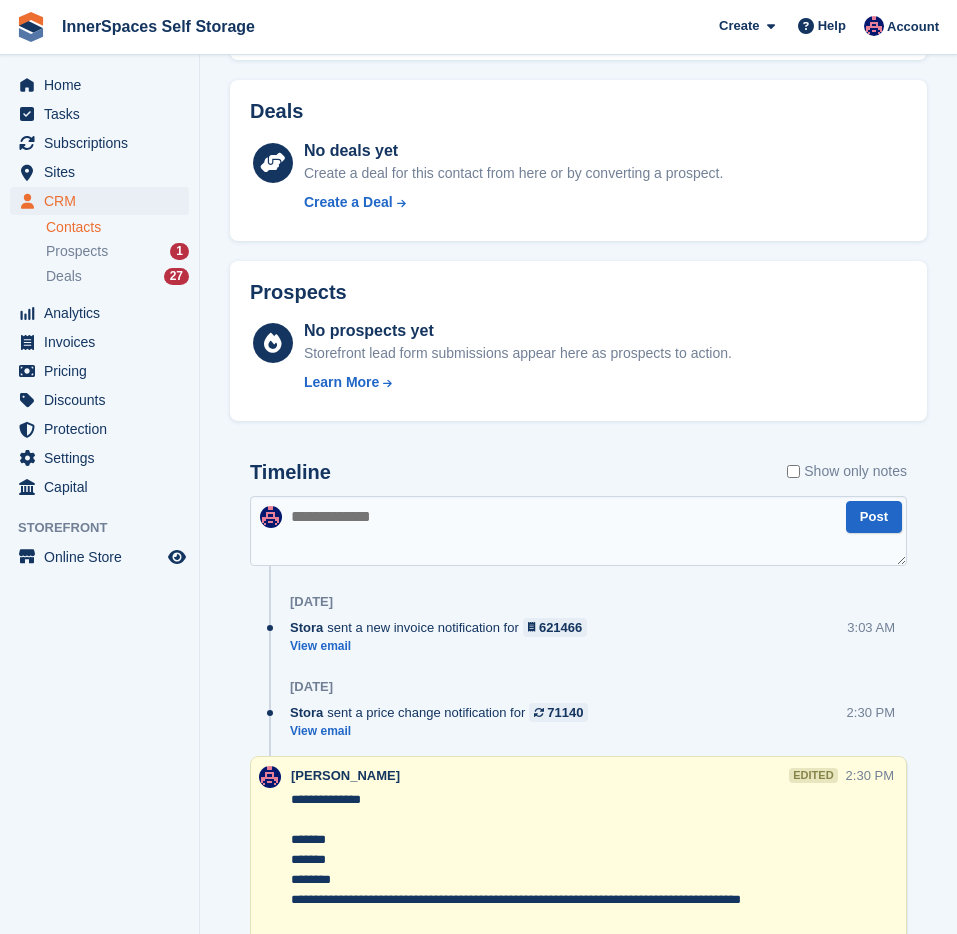 click at bounding box center [578, 531] 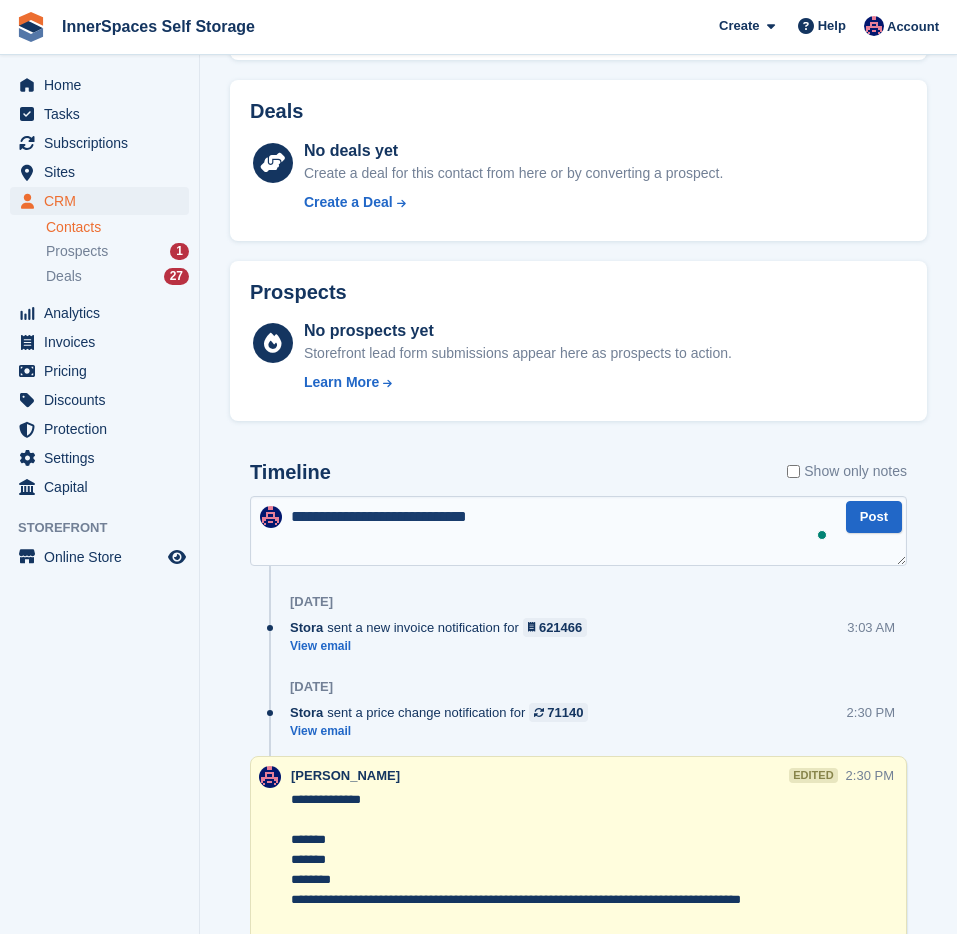 type on "**********" 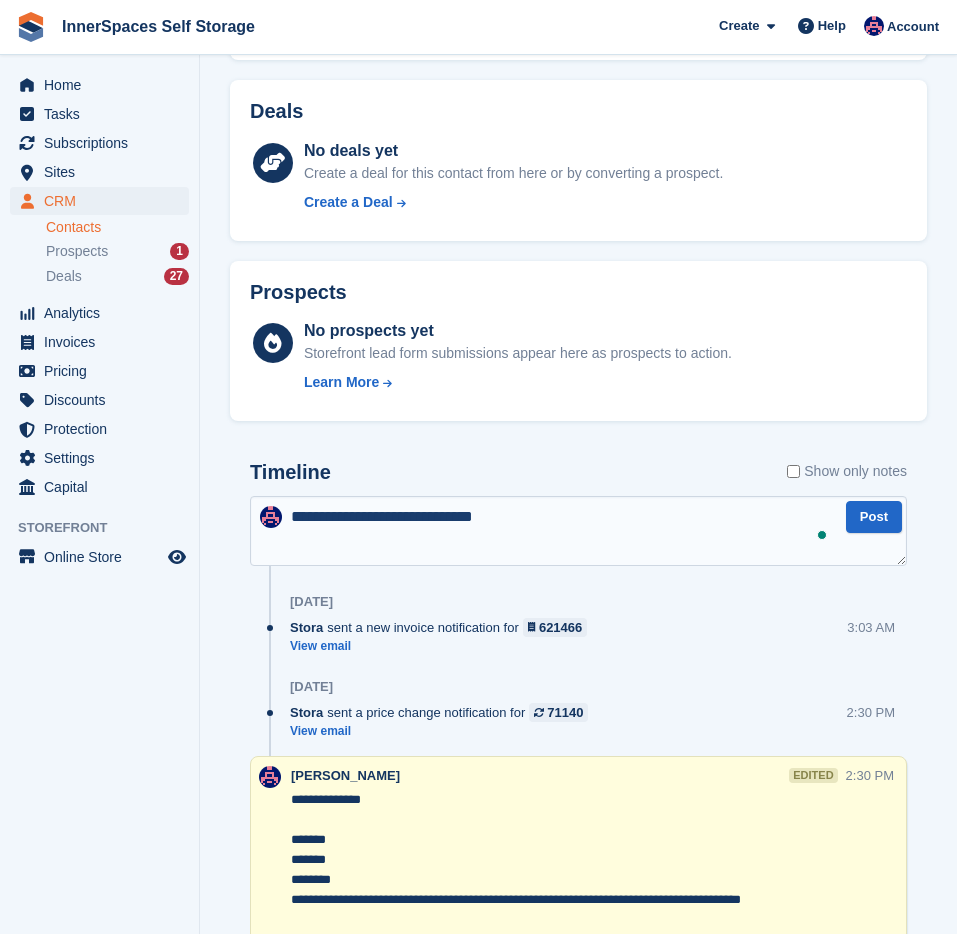 type 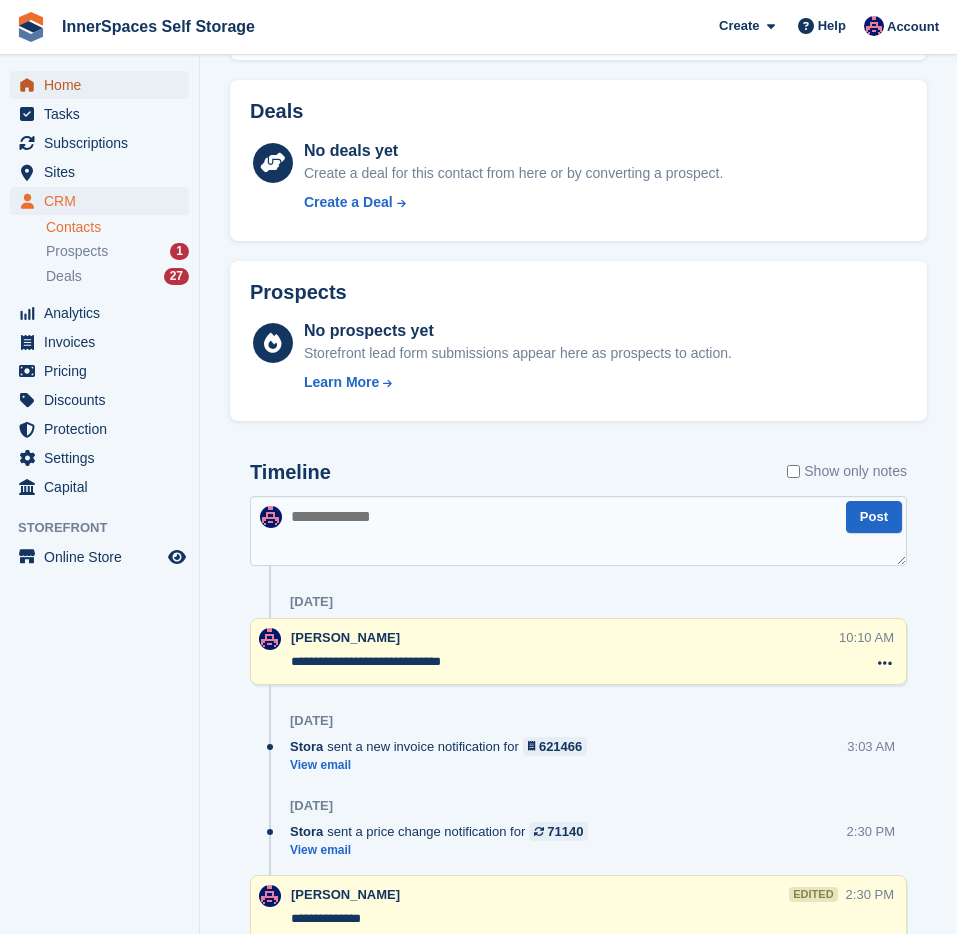 click on "Home" at bounding box center (104, 85) 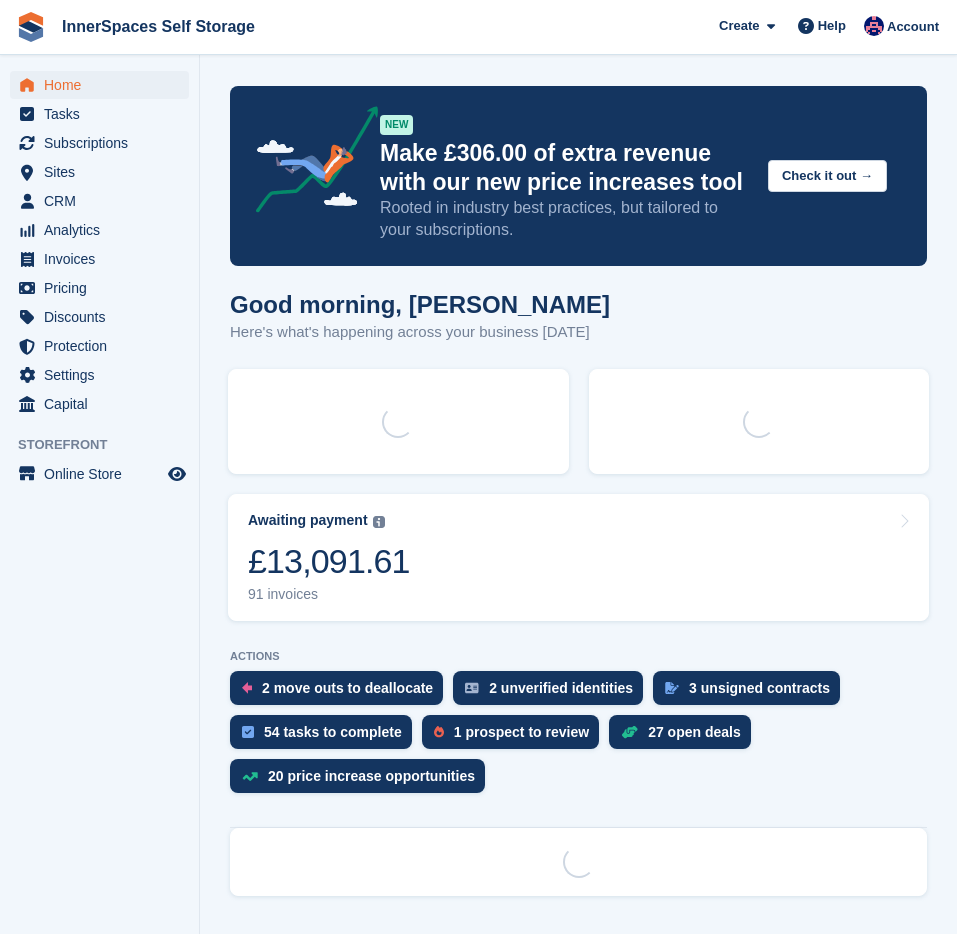 scroll, scrollTop: 0, scrollLeft: 0, axis: both 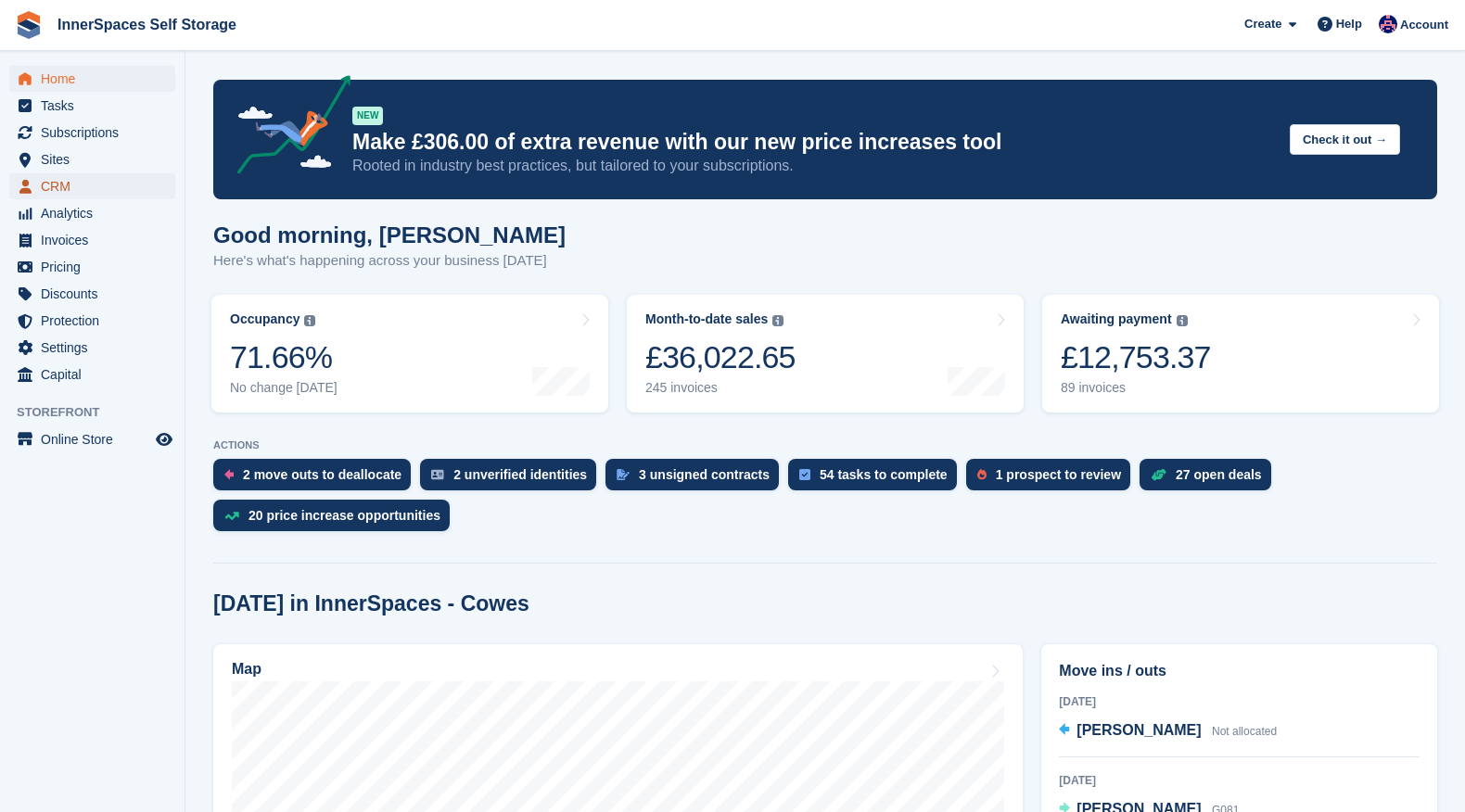 click on "CRM" at bounding box center [96, 186] 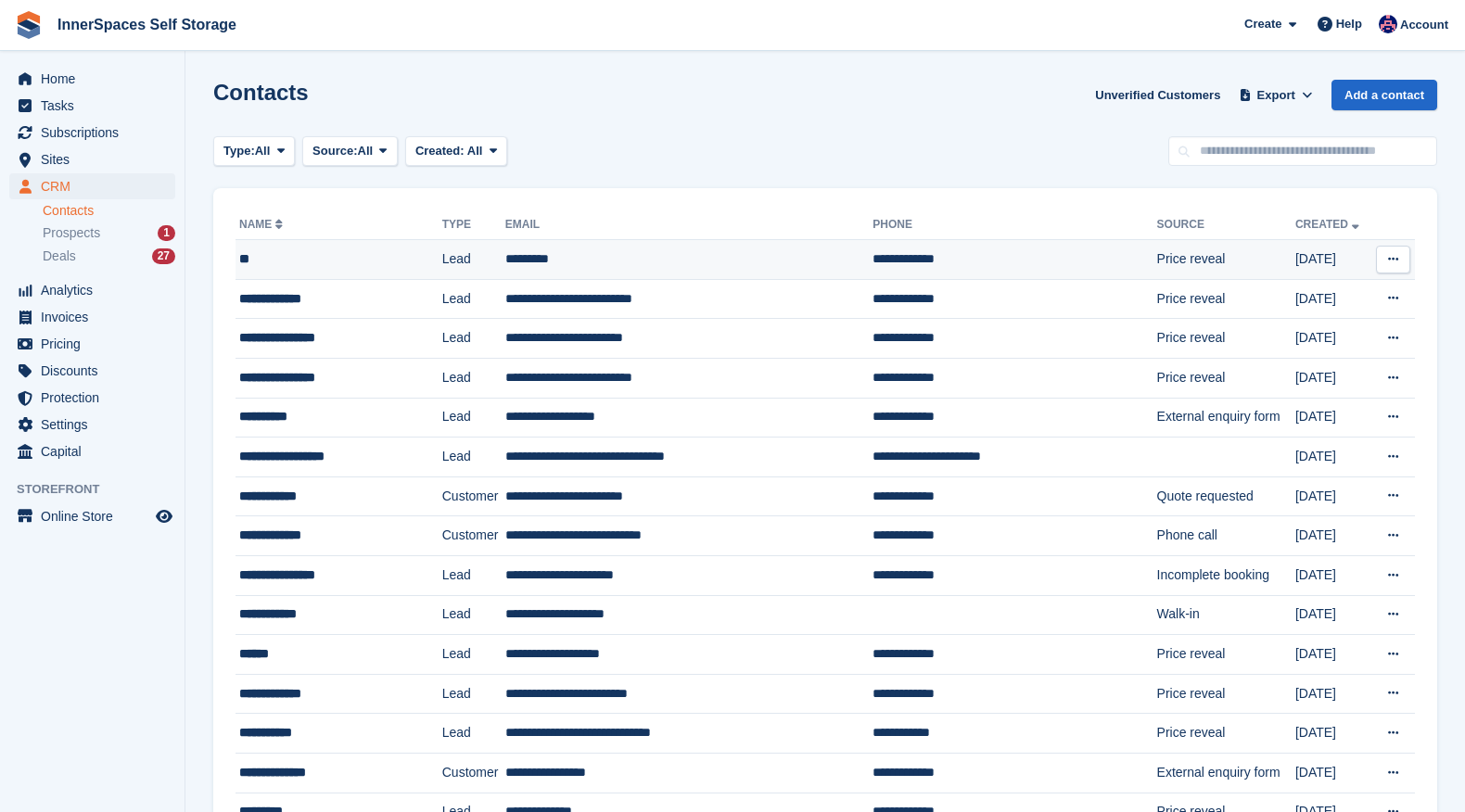 scroll, scrollTop: 0, scrollLeft: 0, axis: both 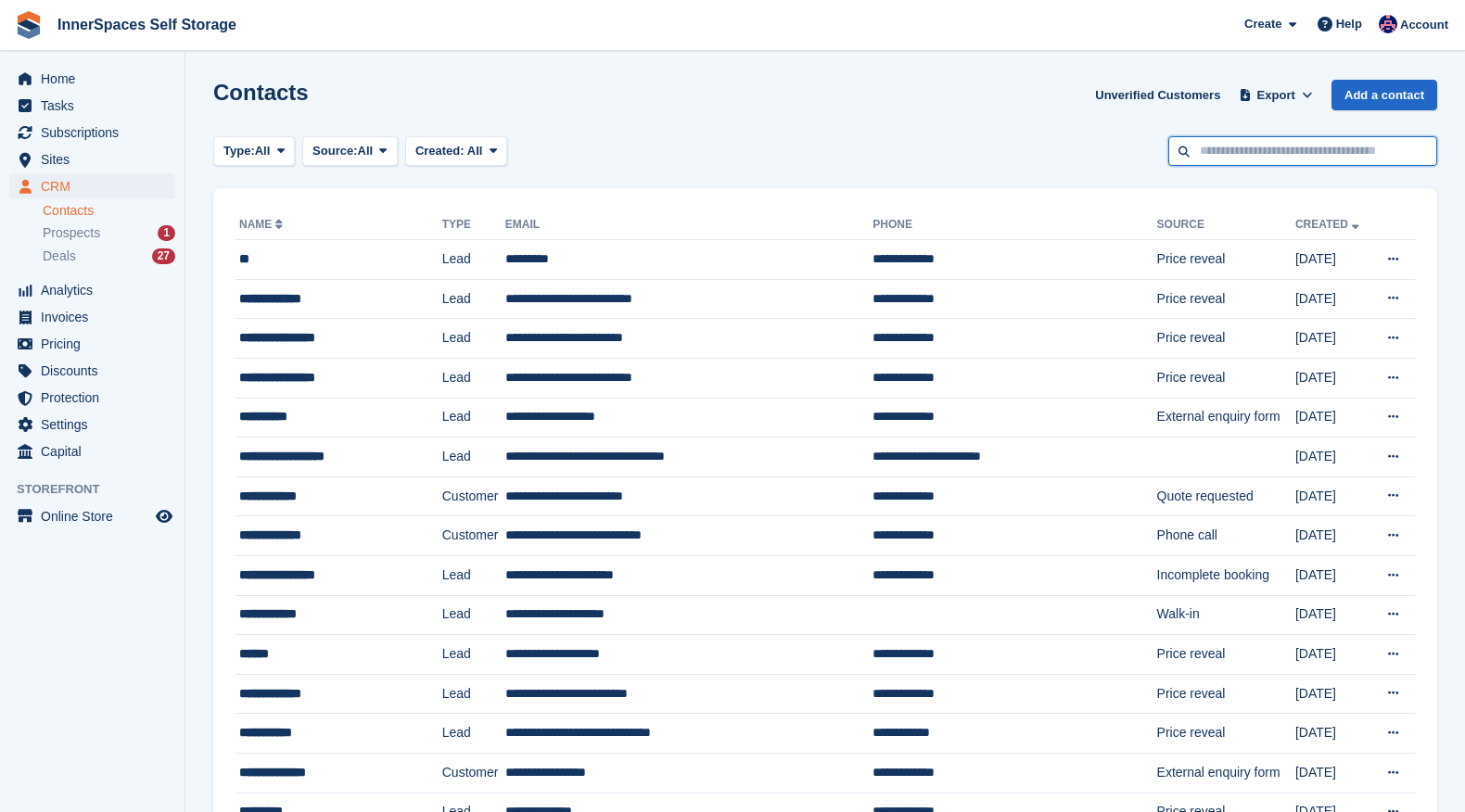 click at bounding box center (1303, 151) 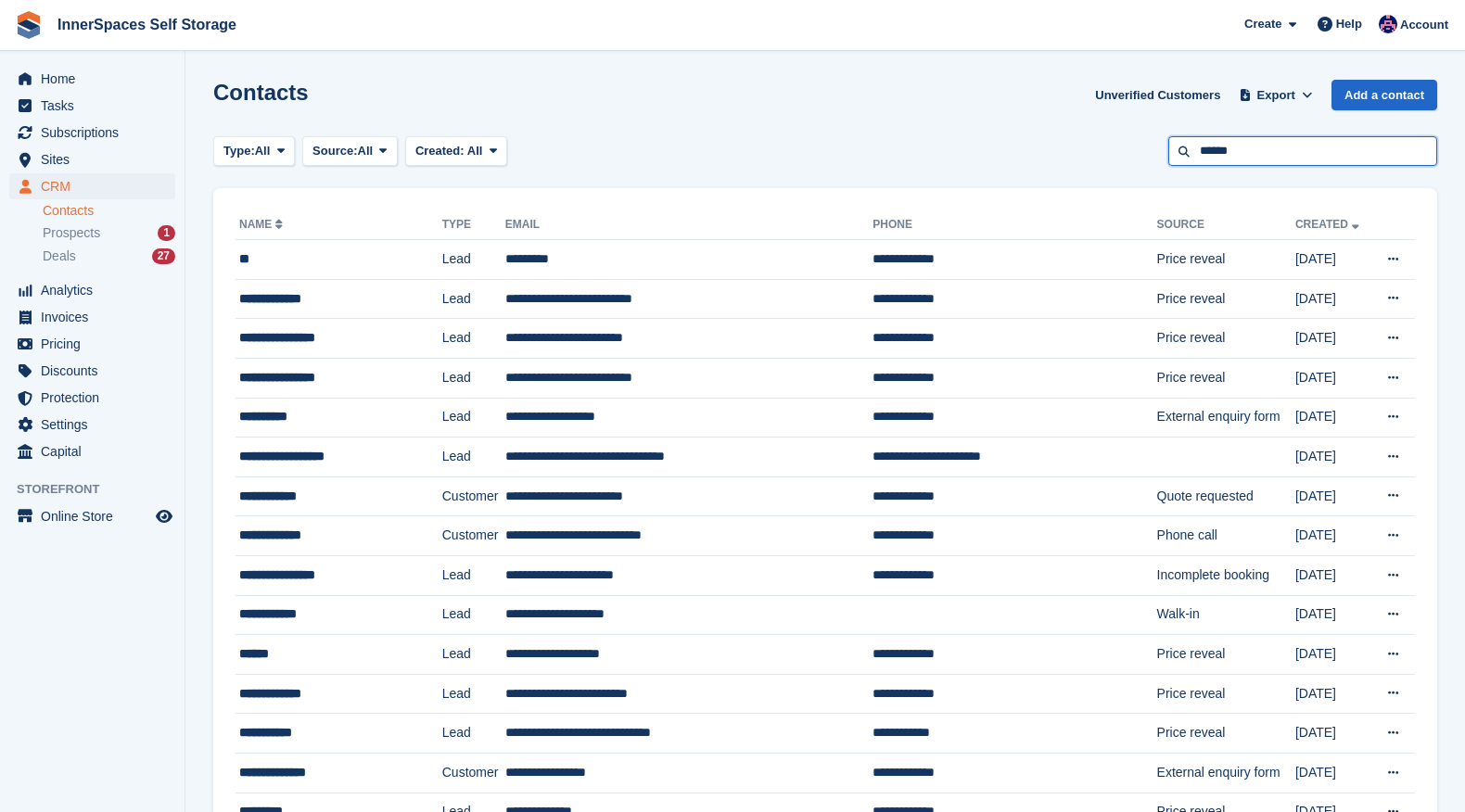 type on "******" 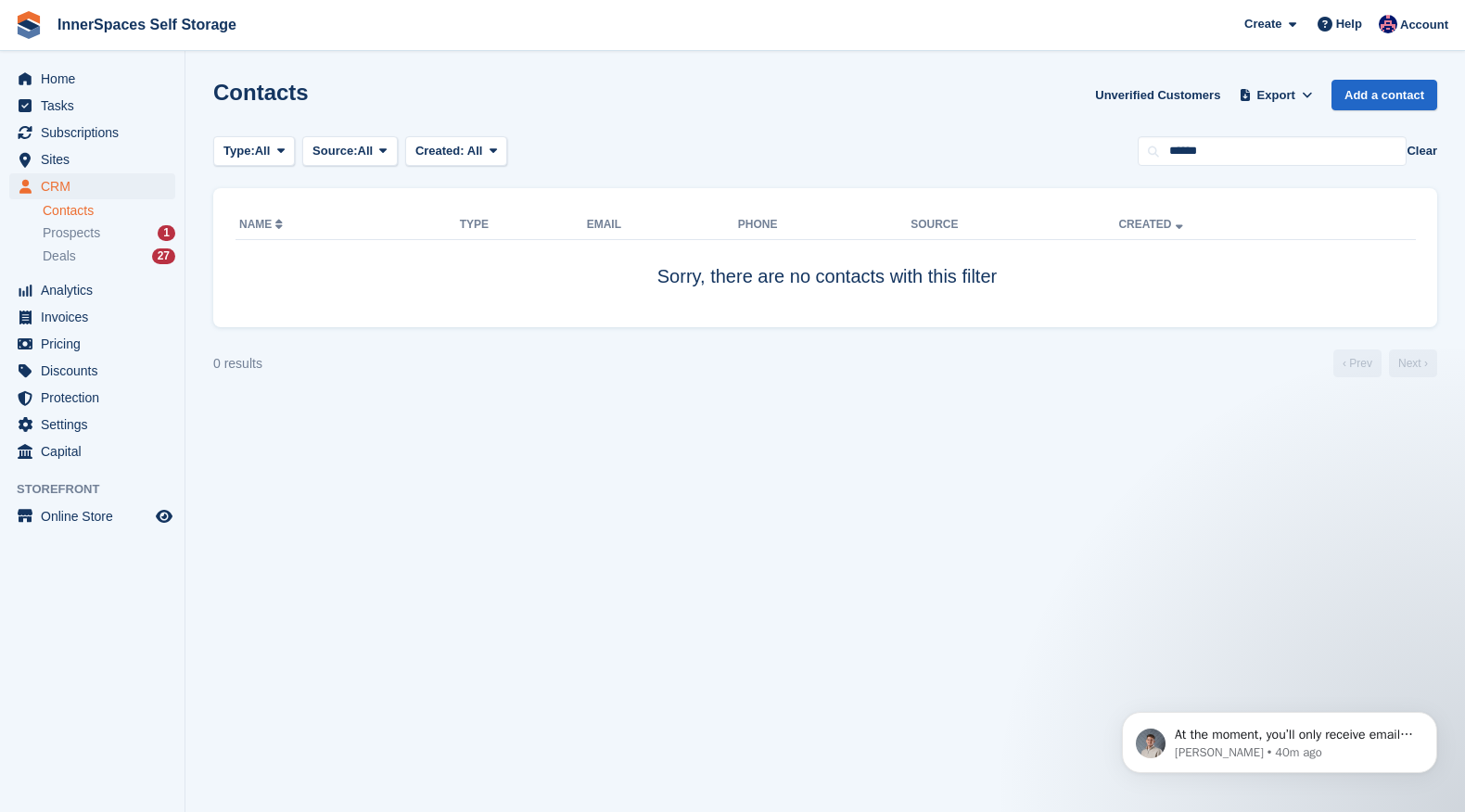 scroll, scrollTop: 0, scrollLeft: 0, axis: both 